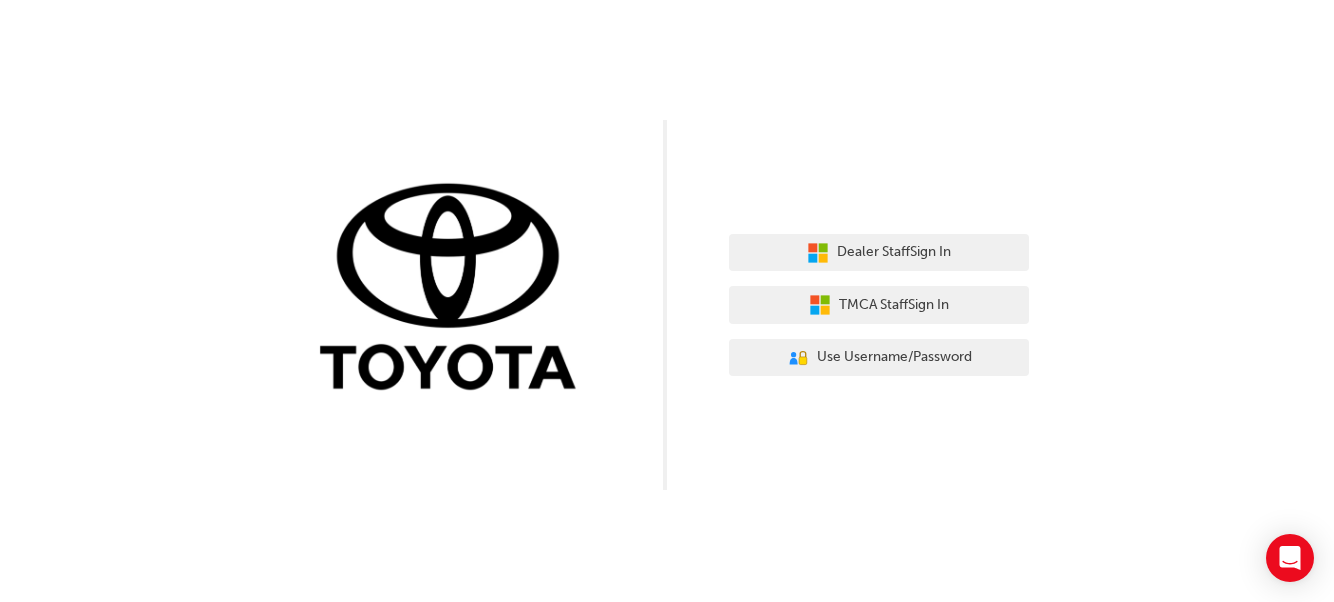 scroll, scrollTop: 0, scrollLeft: 0, axis: both 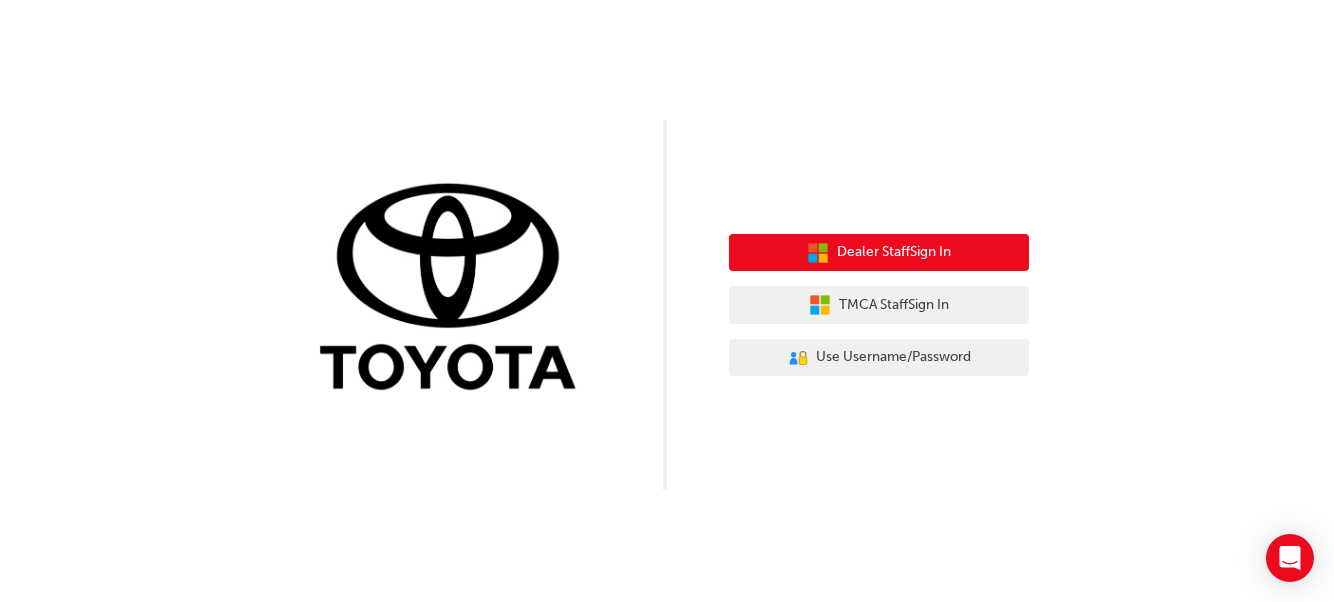 click on "Dealer Staff  Sign In" at bounding box center (894, 252) 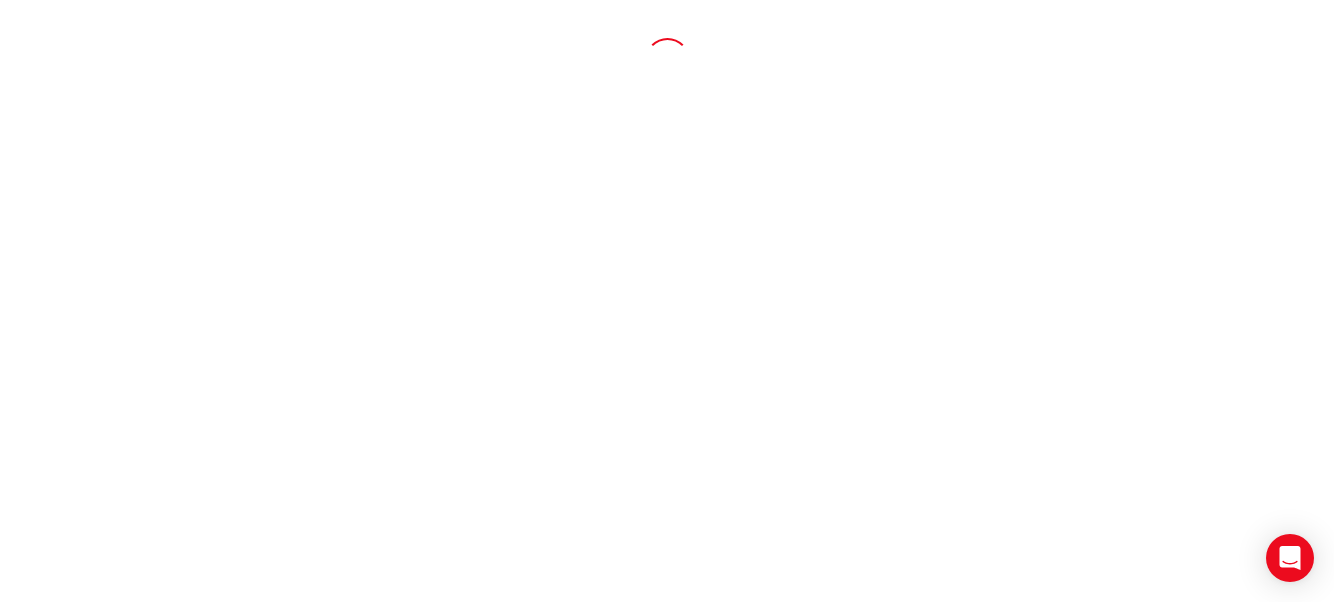 scroll, scrollTop: 0, scrollLeft: 0, axis: both 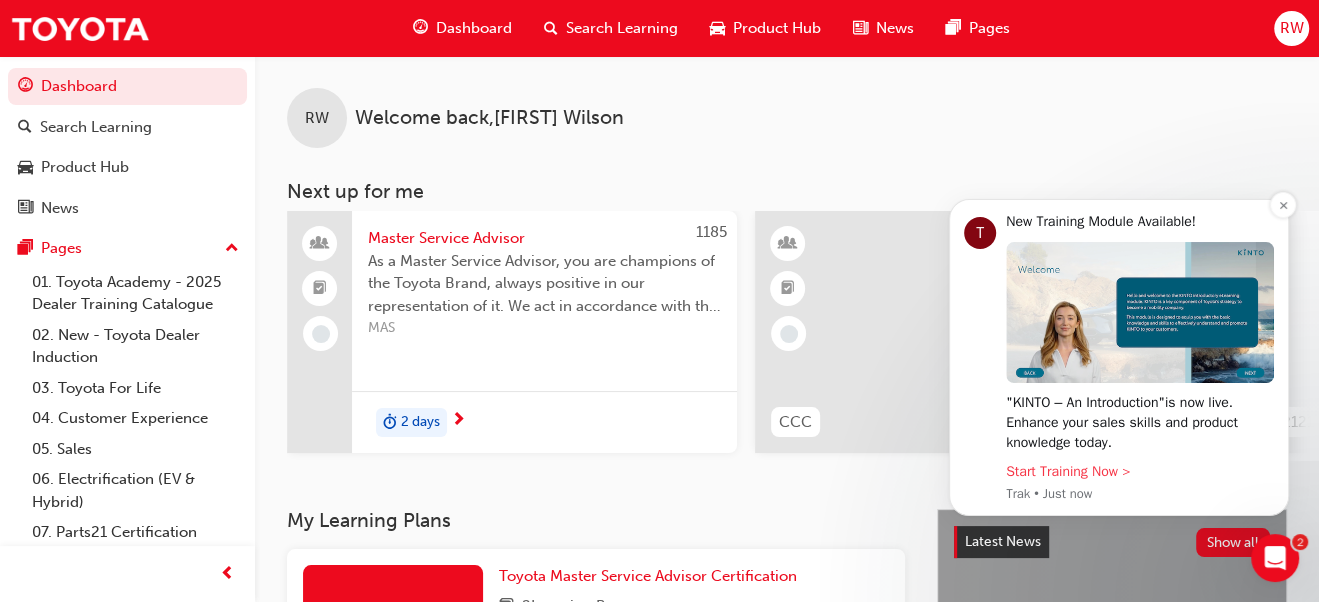 click on "Start Training Now >" at bounding box center (1068, 471) 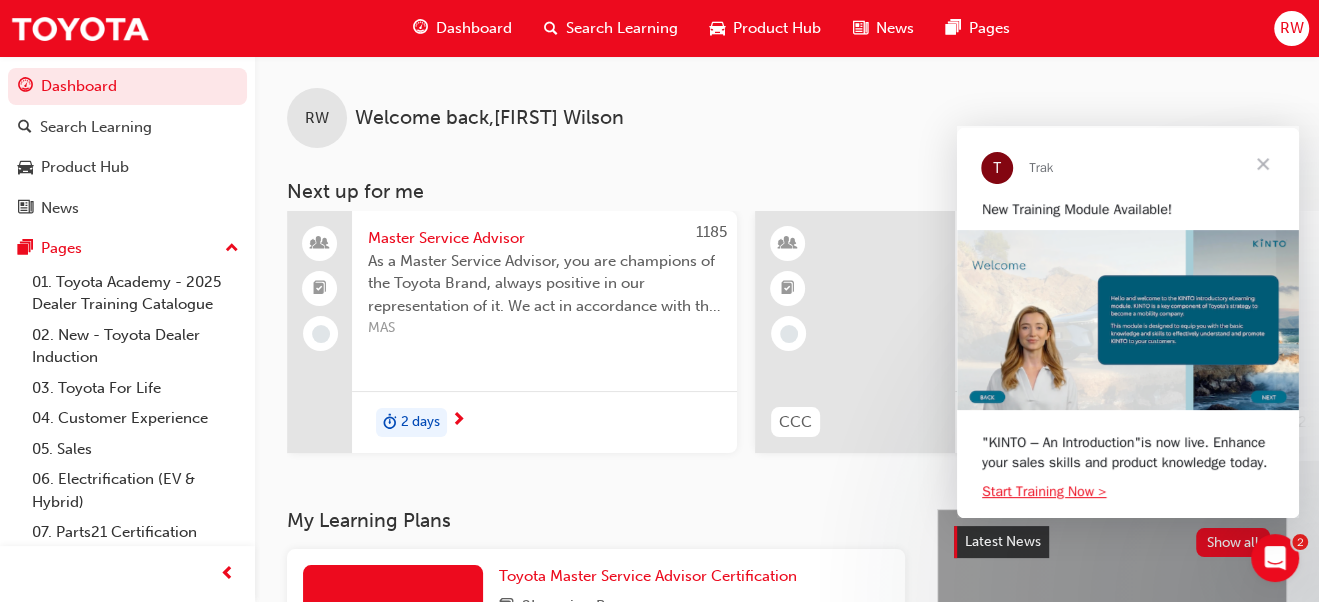scroll, scrollTop: 0, scrollLeft: 0, axis: both 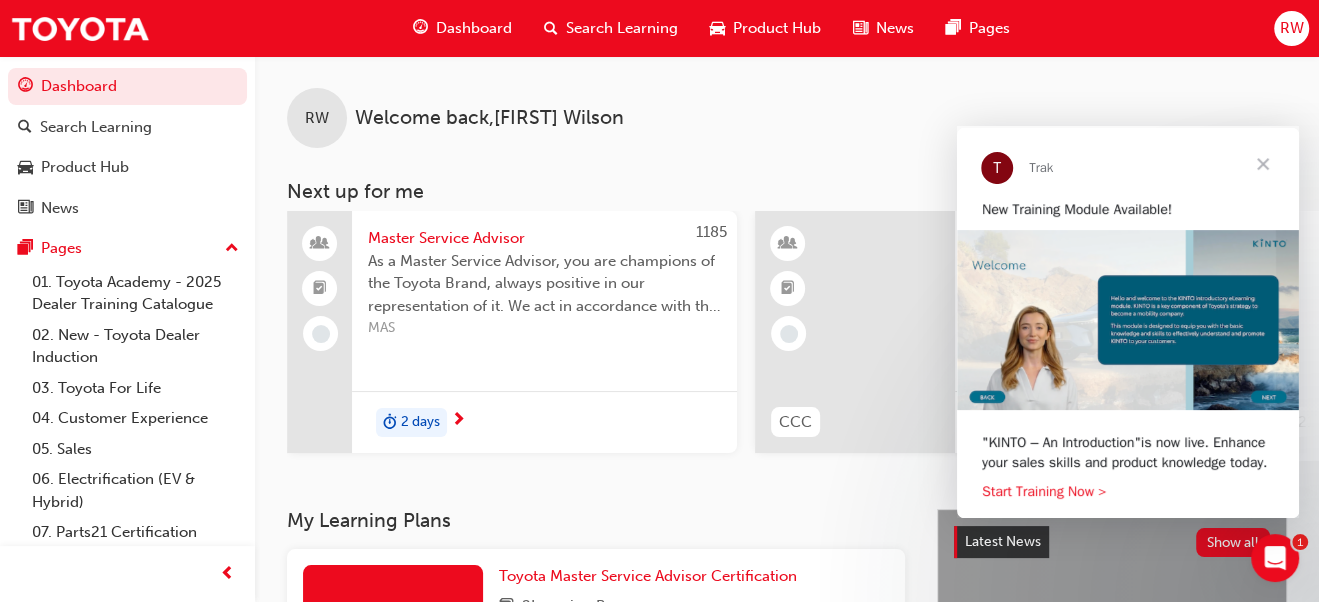 click on "Start Training Now >" at bounding box center [1044, 491] 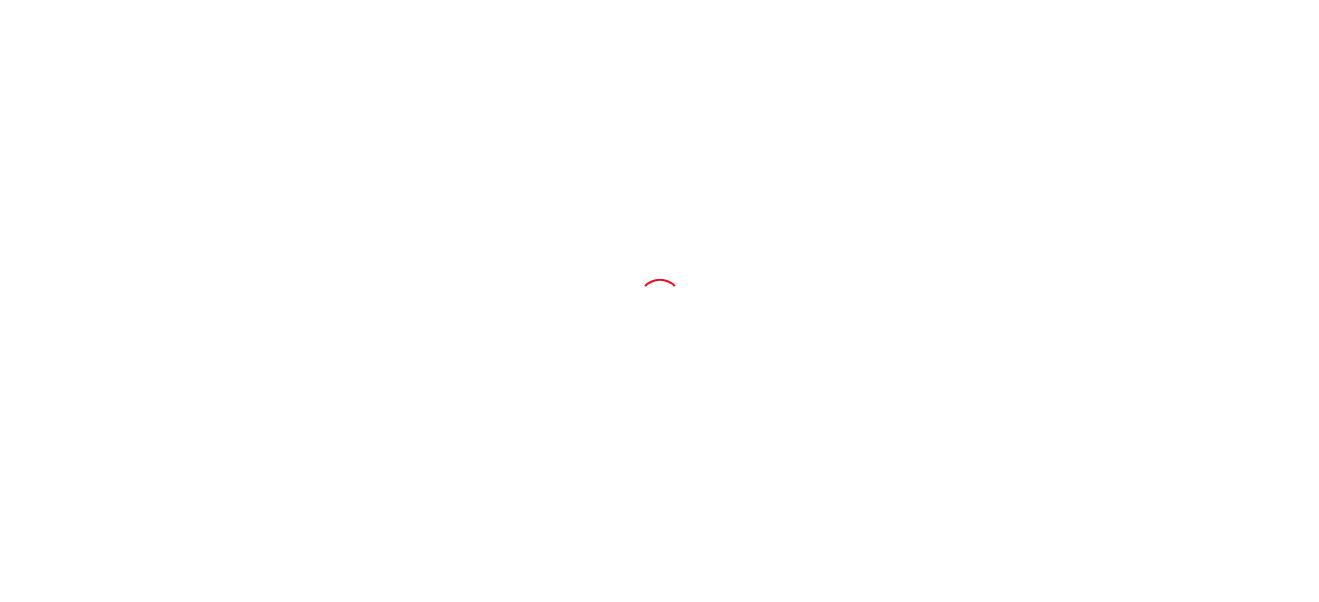 scroll, scrollTop: 0, scrollLeft: 0, axis: both 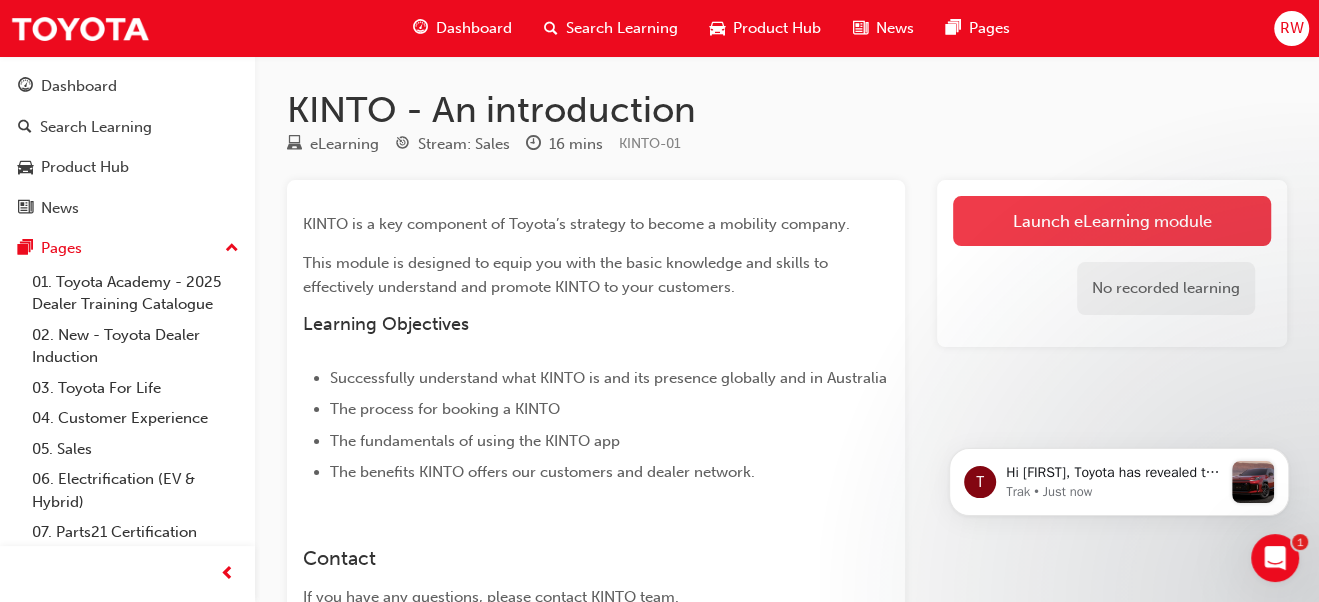 click on "Launch eLearning module" at bounding box center [1112, 221] 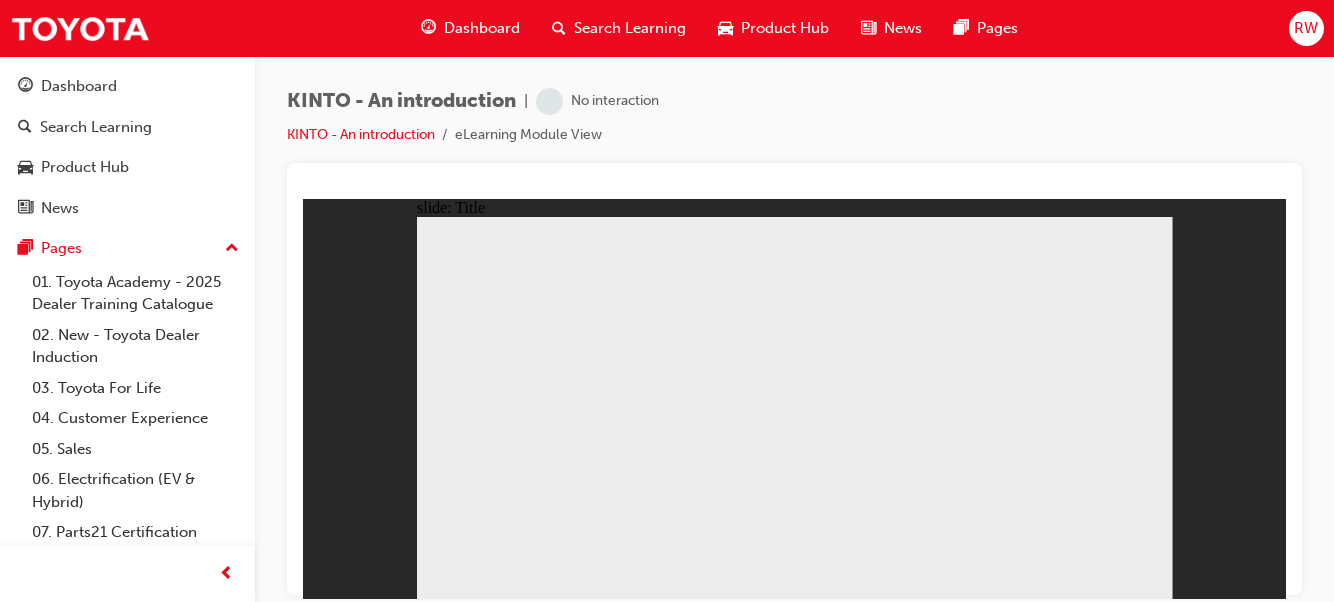 scroll, scrollTop: 0, scrollLeft: 0, axis: both 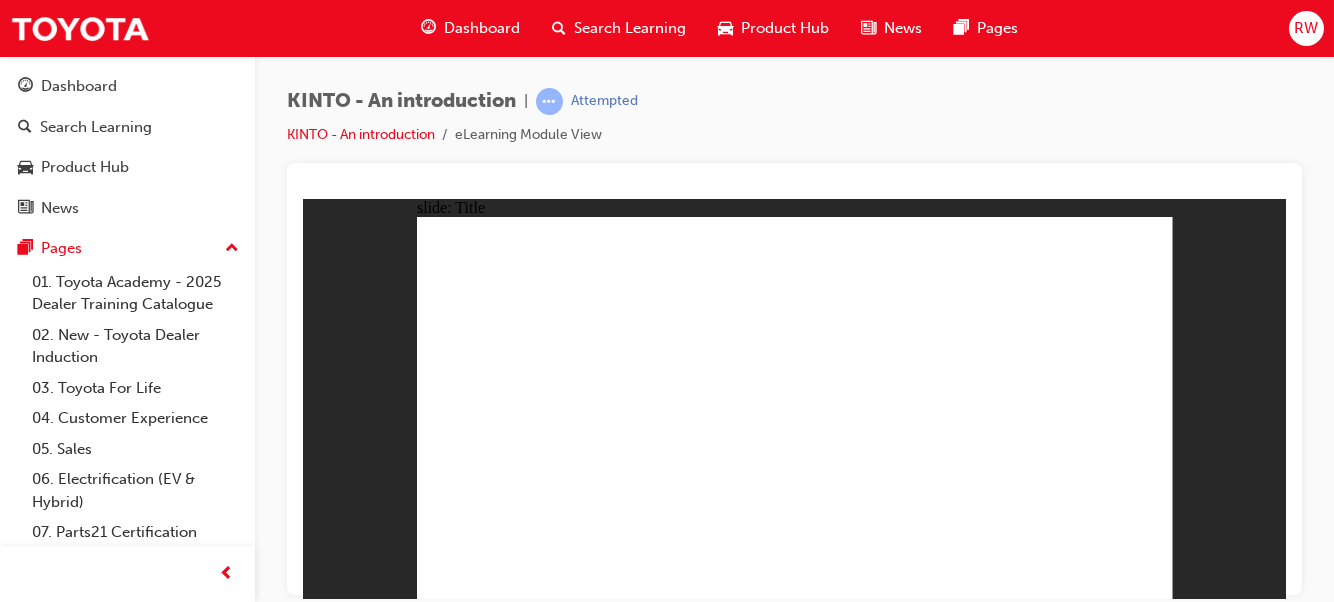 drag, startPoint x: 1127, startPoint y: 106, endPoint x: 1127, endPoint y: 54, distance: 52 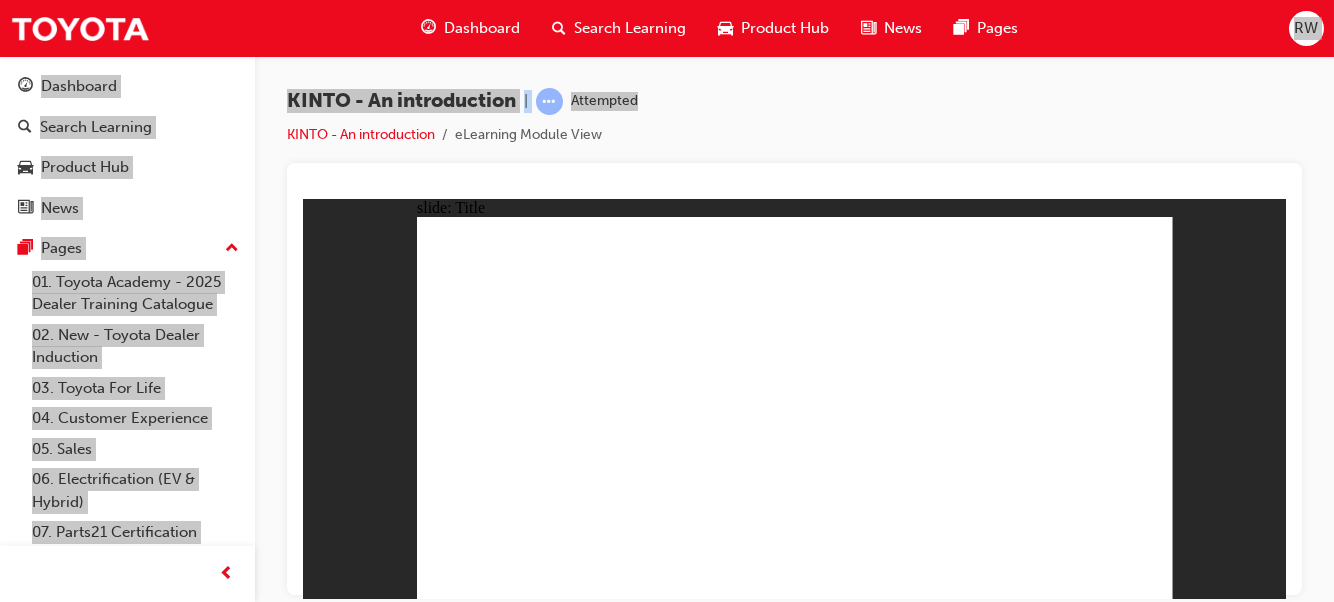 click 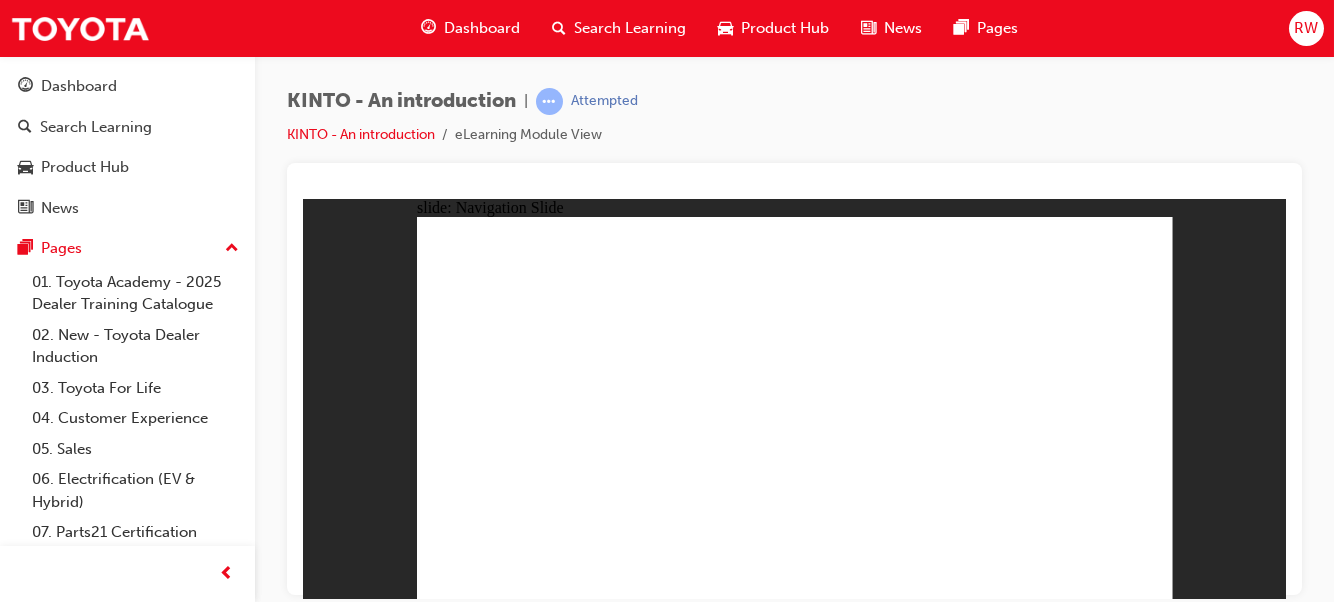 click on "KINTO - An introduction | Attempted KINTO - An introduction eLearning Module View" at bounding box center (794, 125) 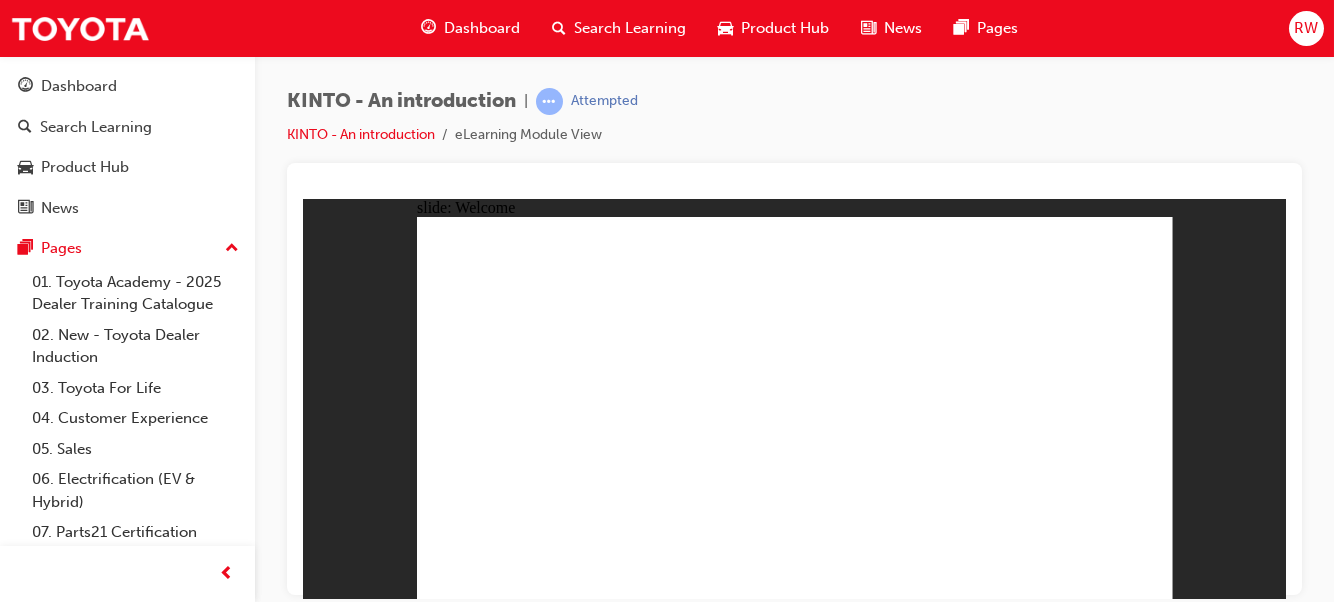 click 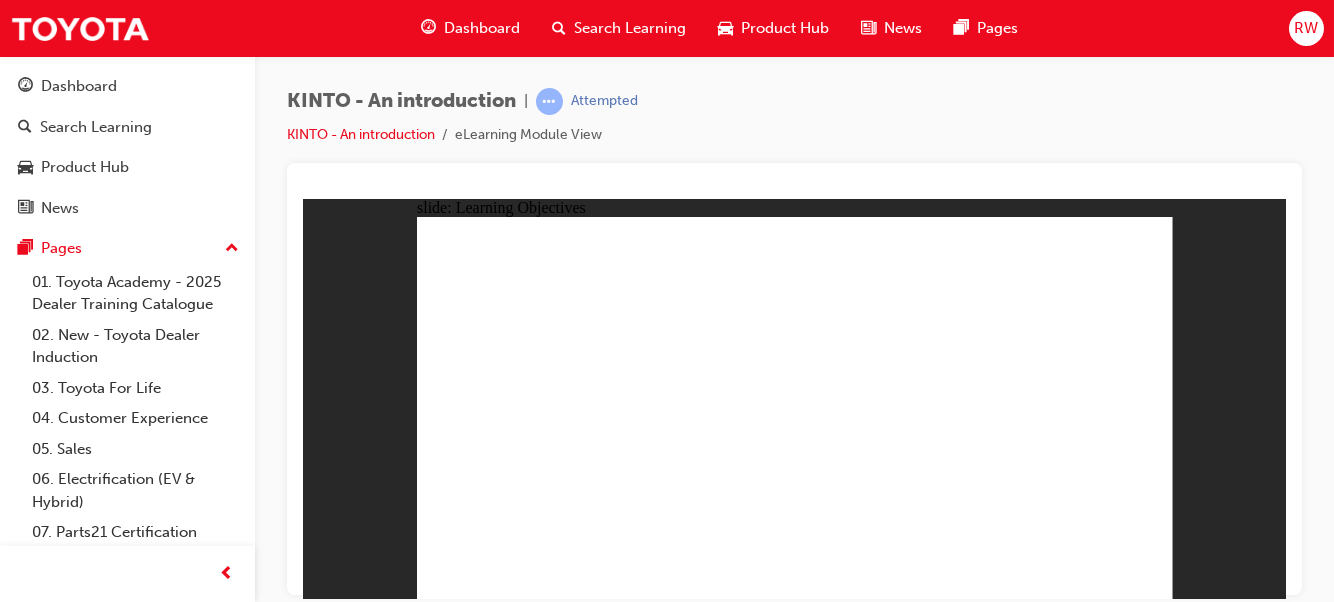 click 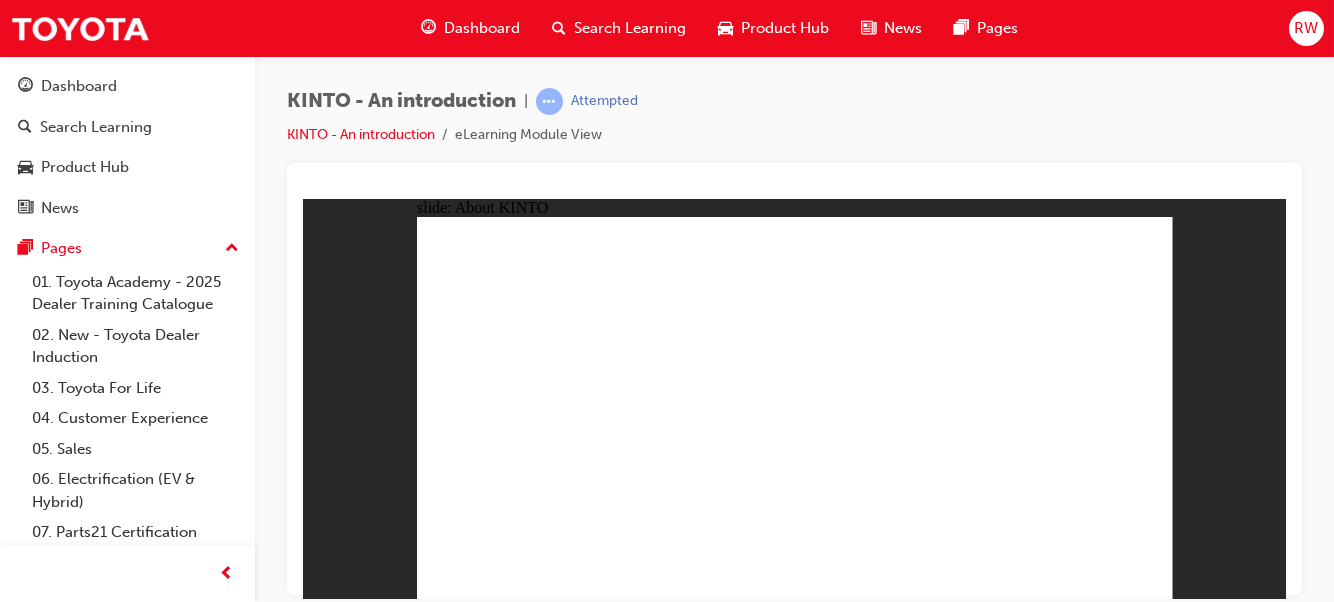 click 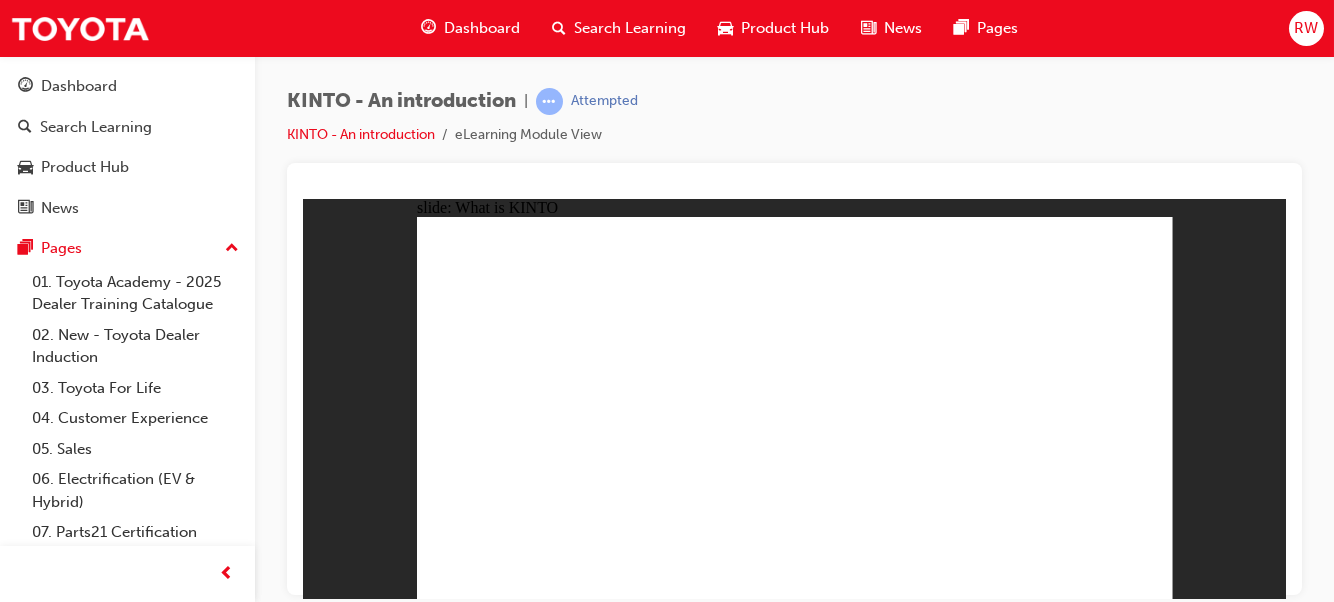 click 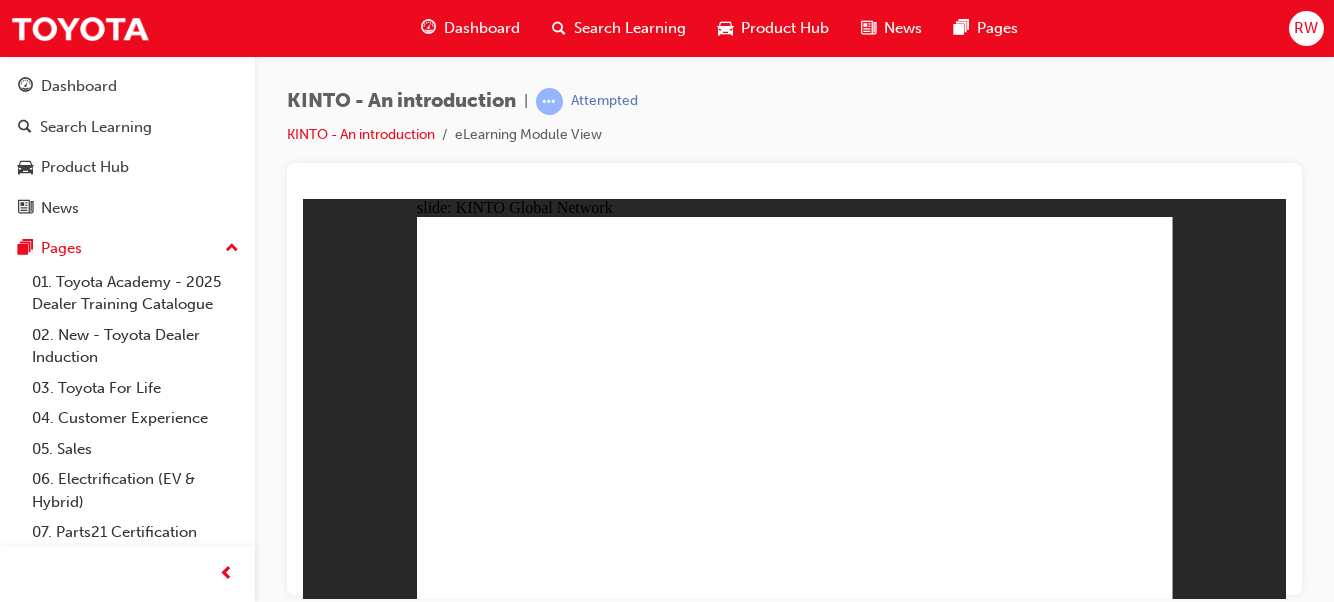 click 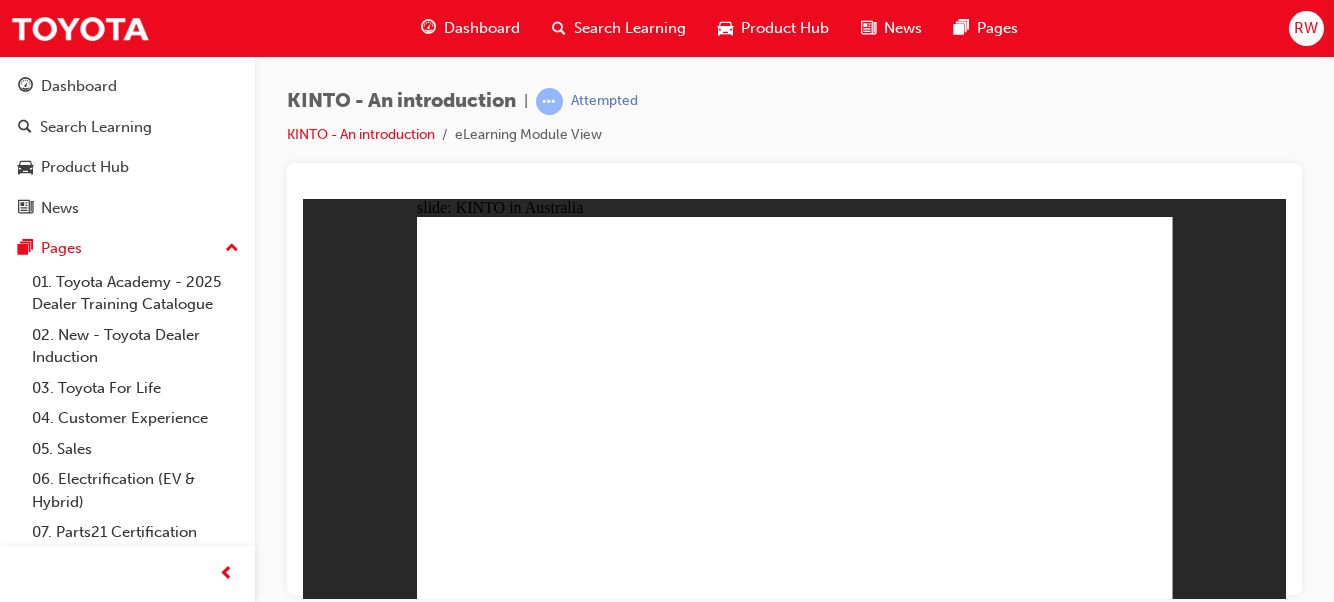 click 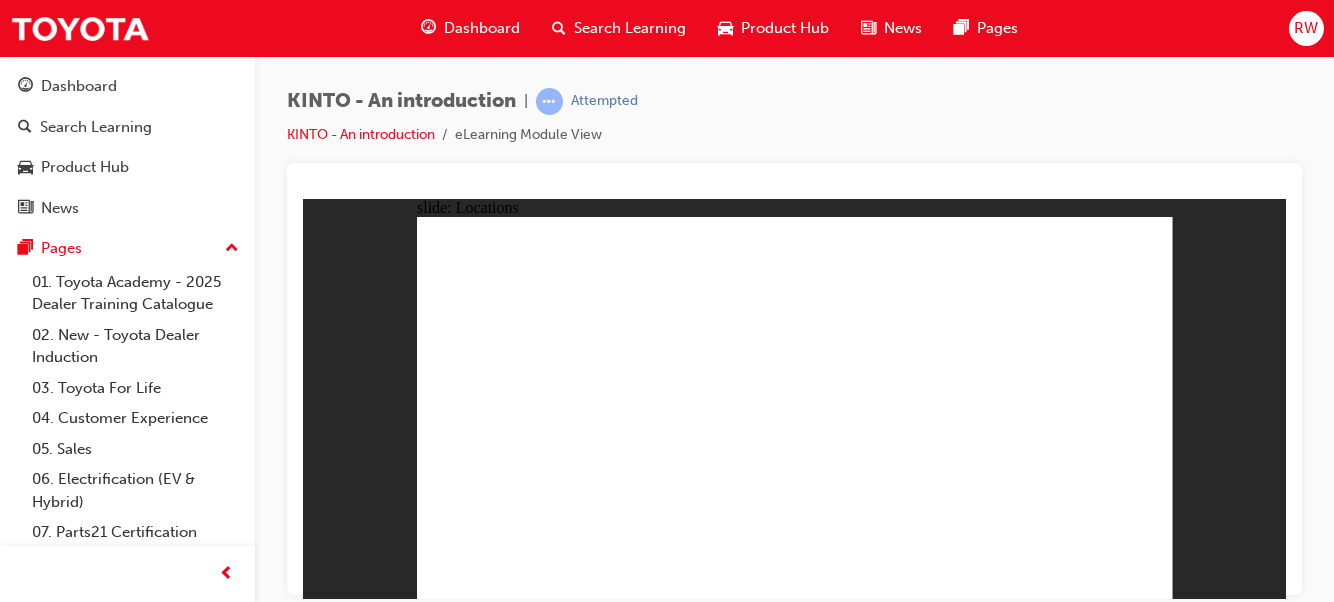 click 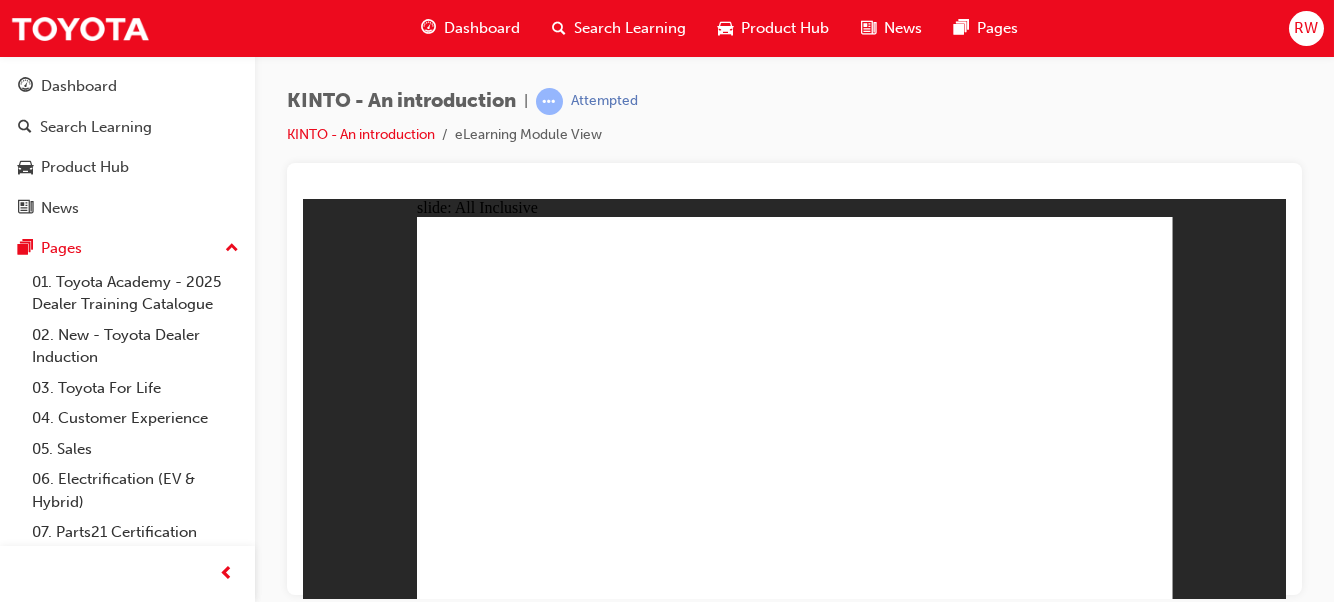 click 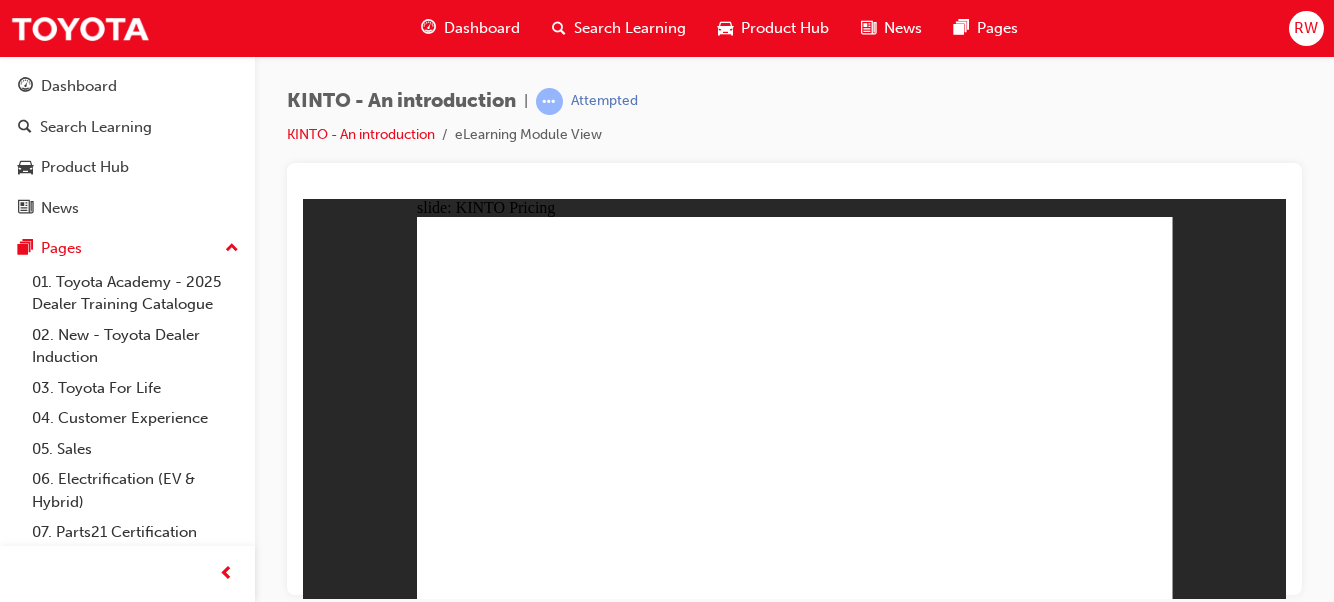click 